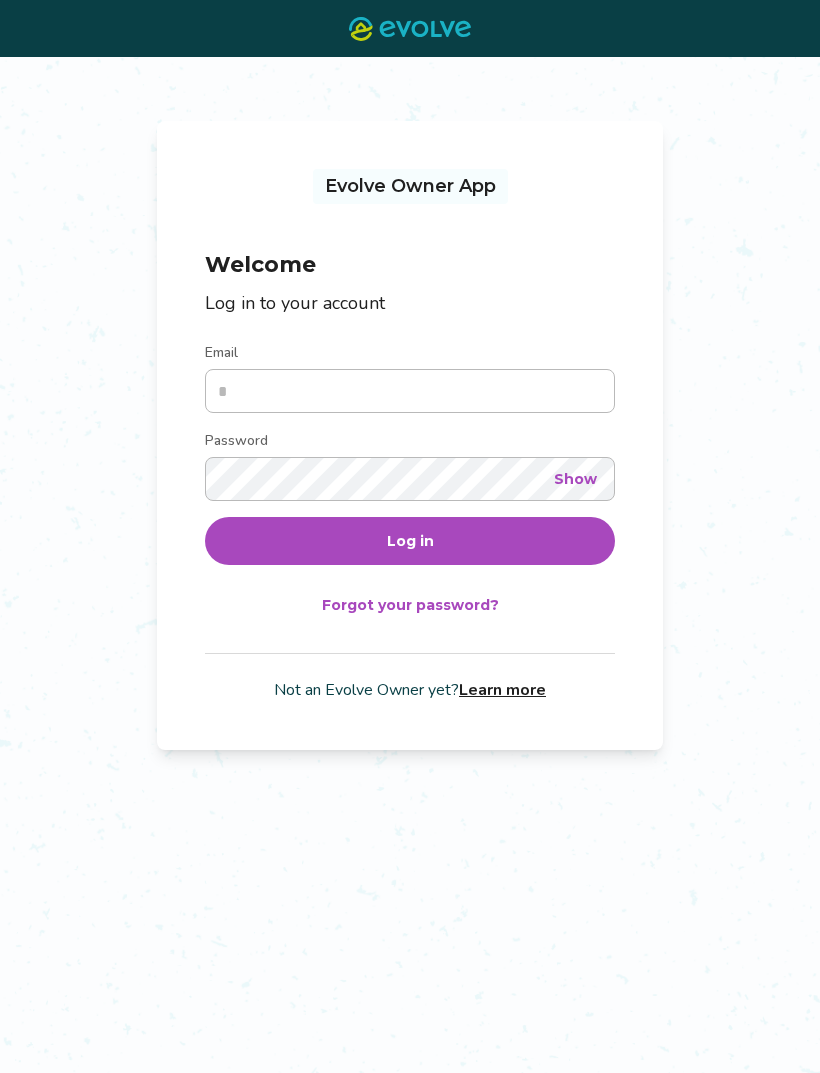 scroll, scrollTop: 0, scrollLeft: 0, axis: both 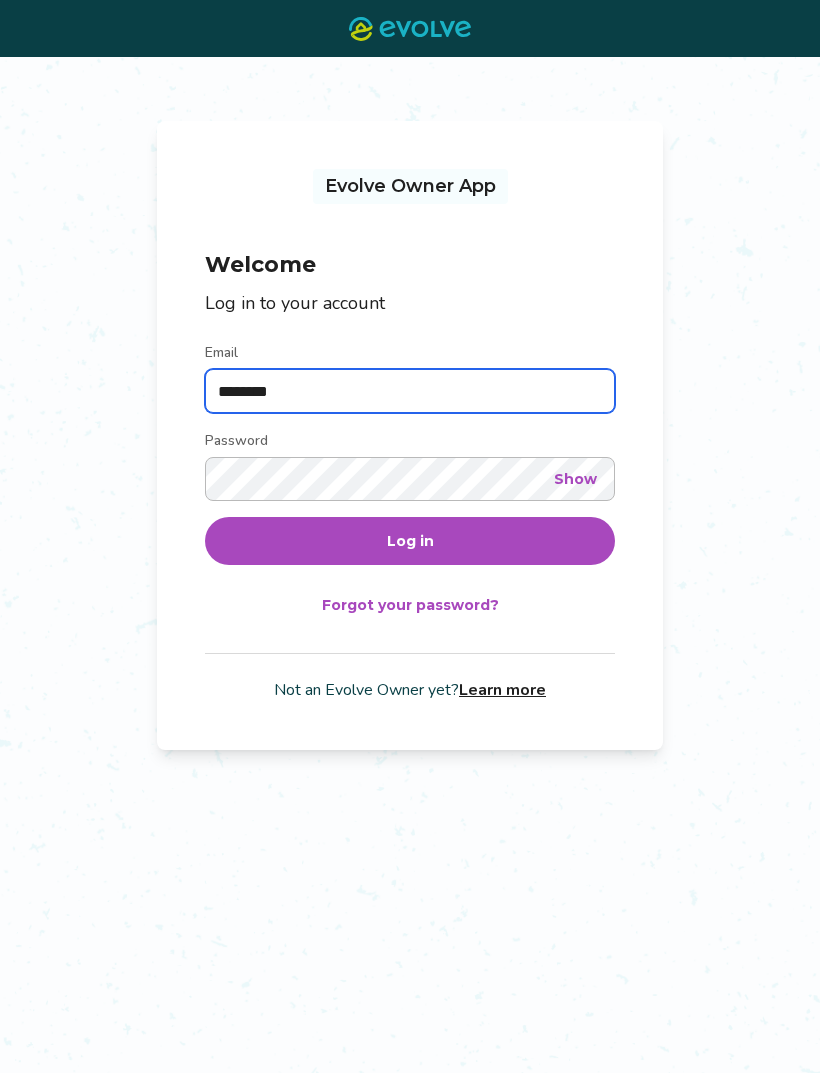 type on "**********" 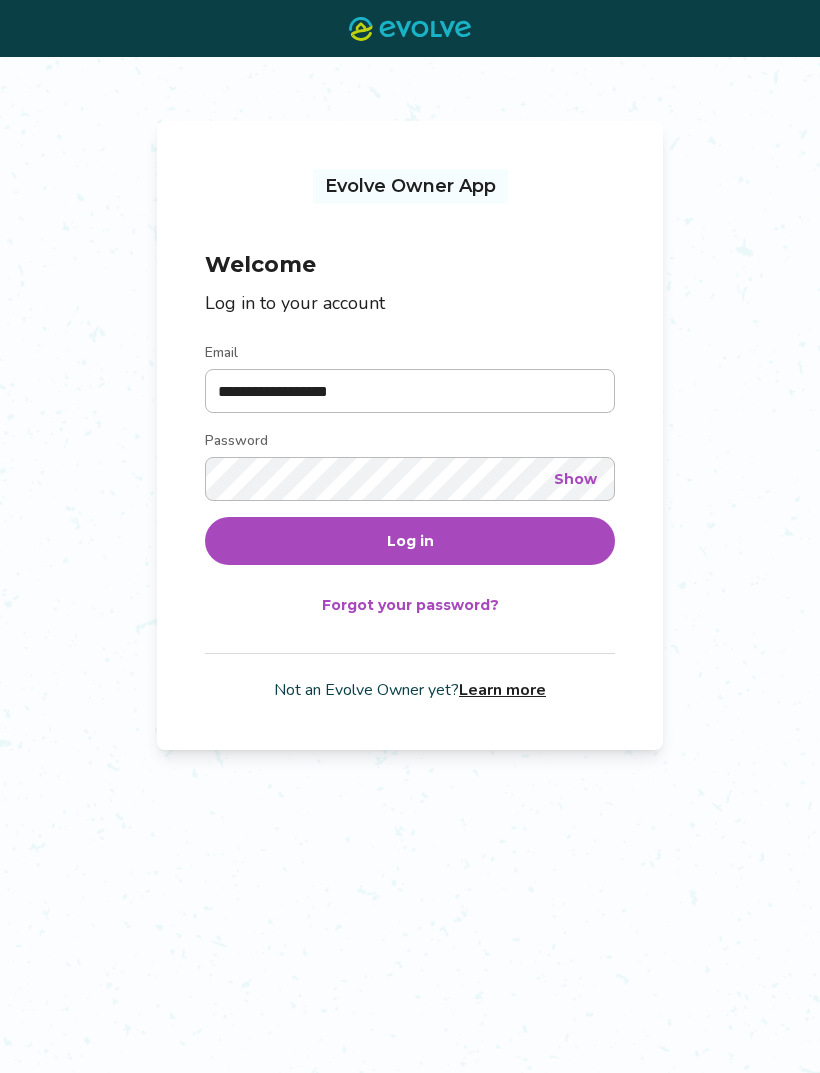 click on "Log in" at bounding box center [410, 541] 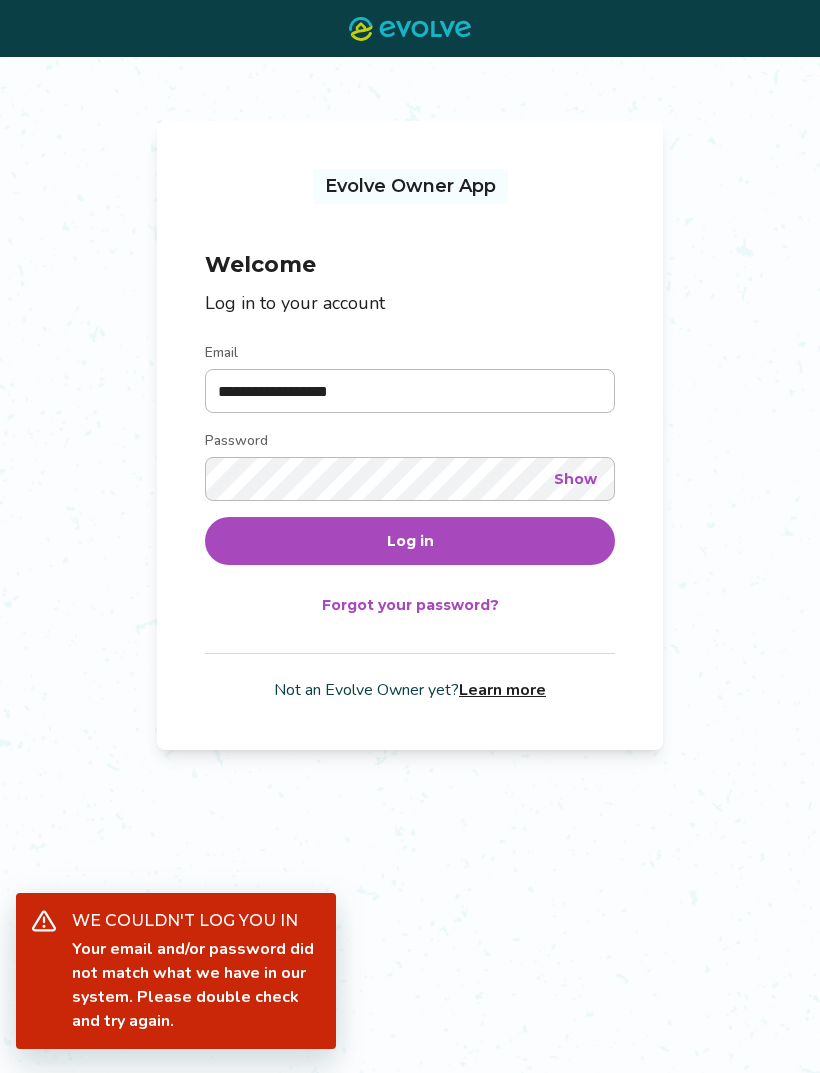 click on "Show" at bounding box center [575, 479] 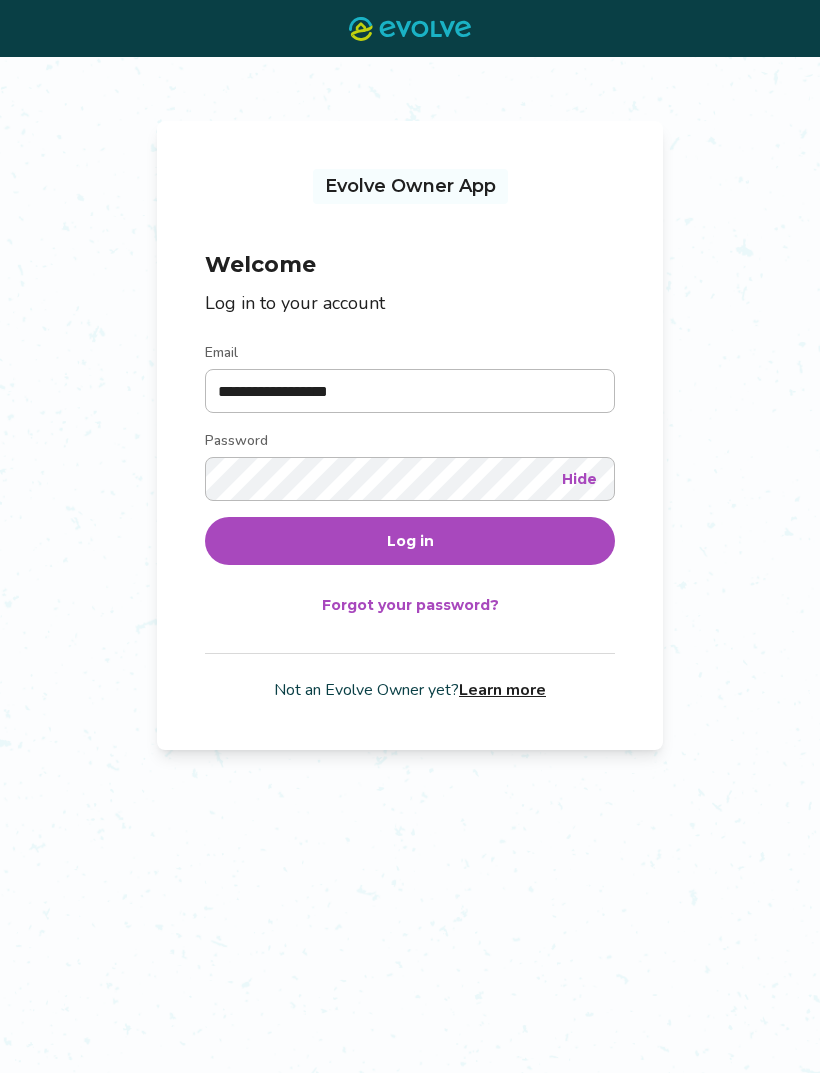 click on "Log in" at bounding box center [410, 541] 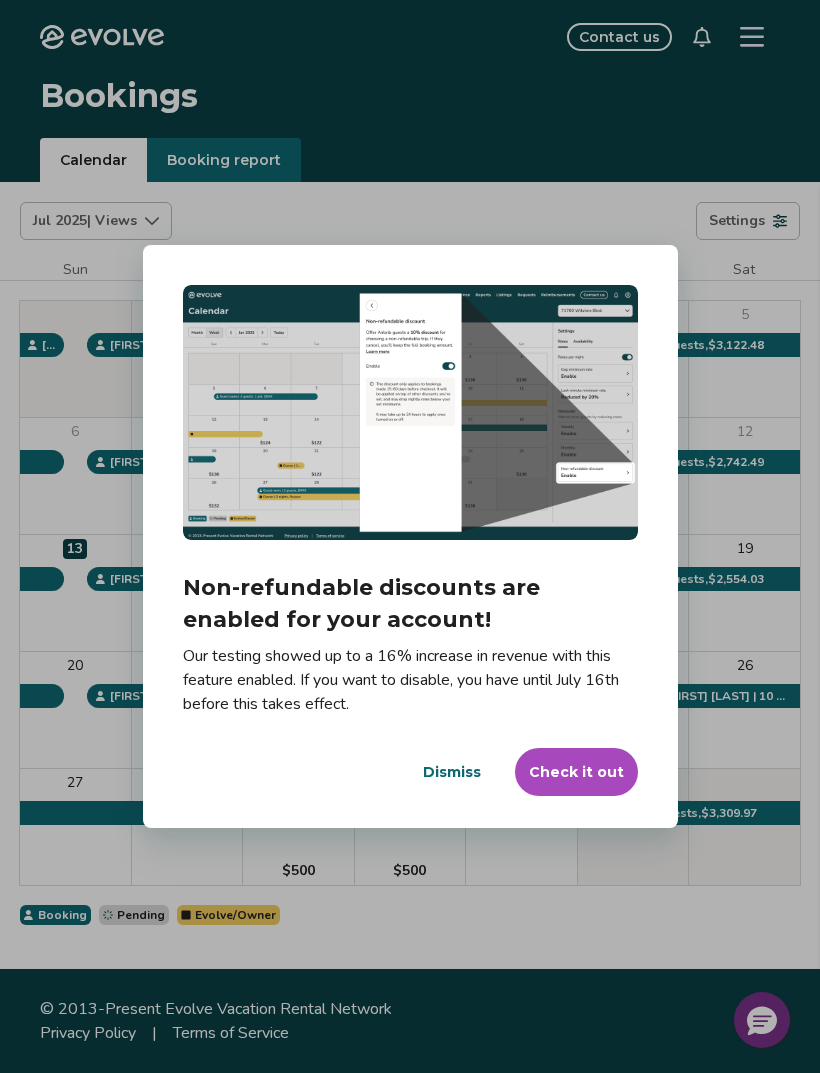 click on "Check it out" at bounding box center [576, 772] 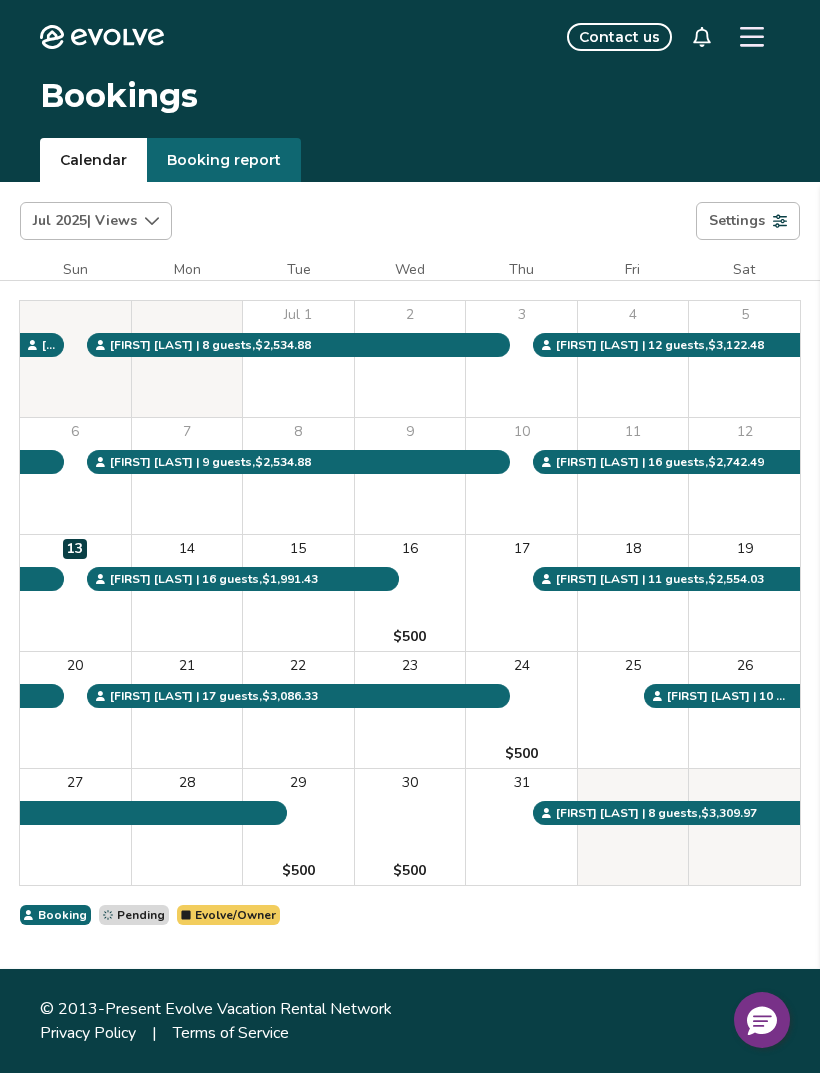 click 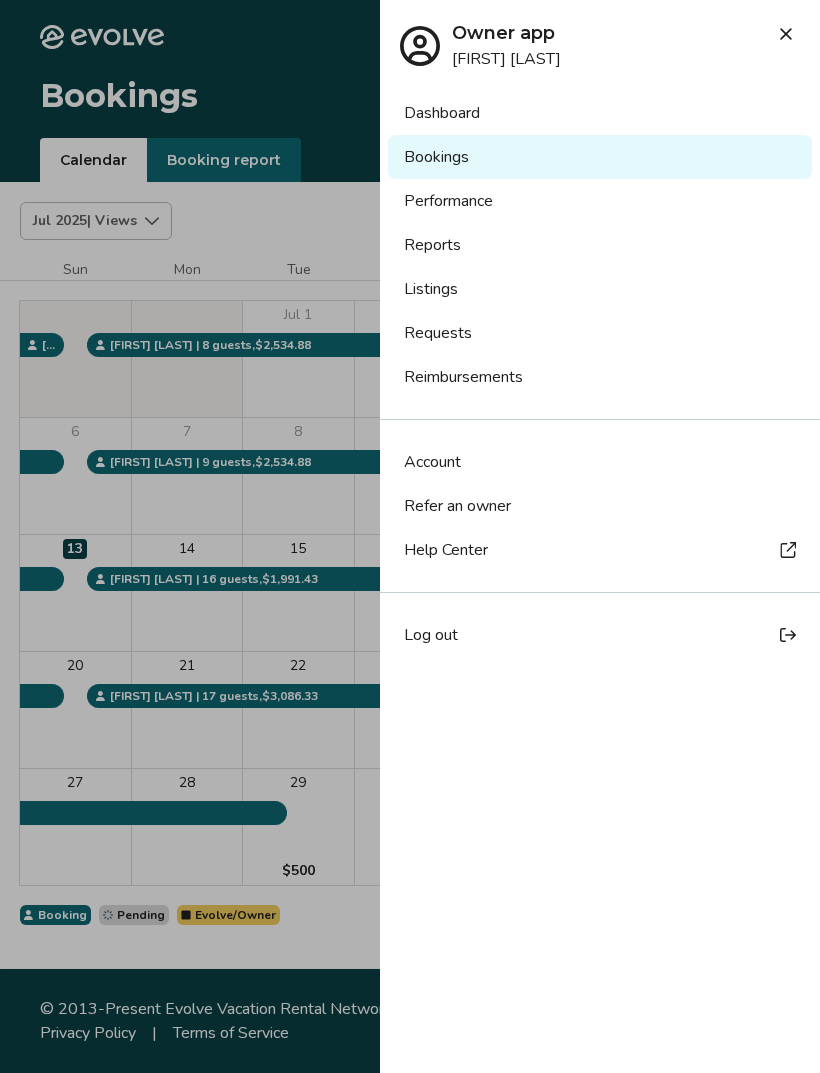 click on "Account" at bounding box center [432, 462] 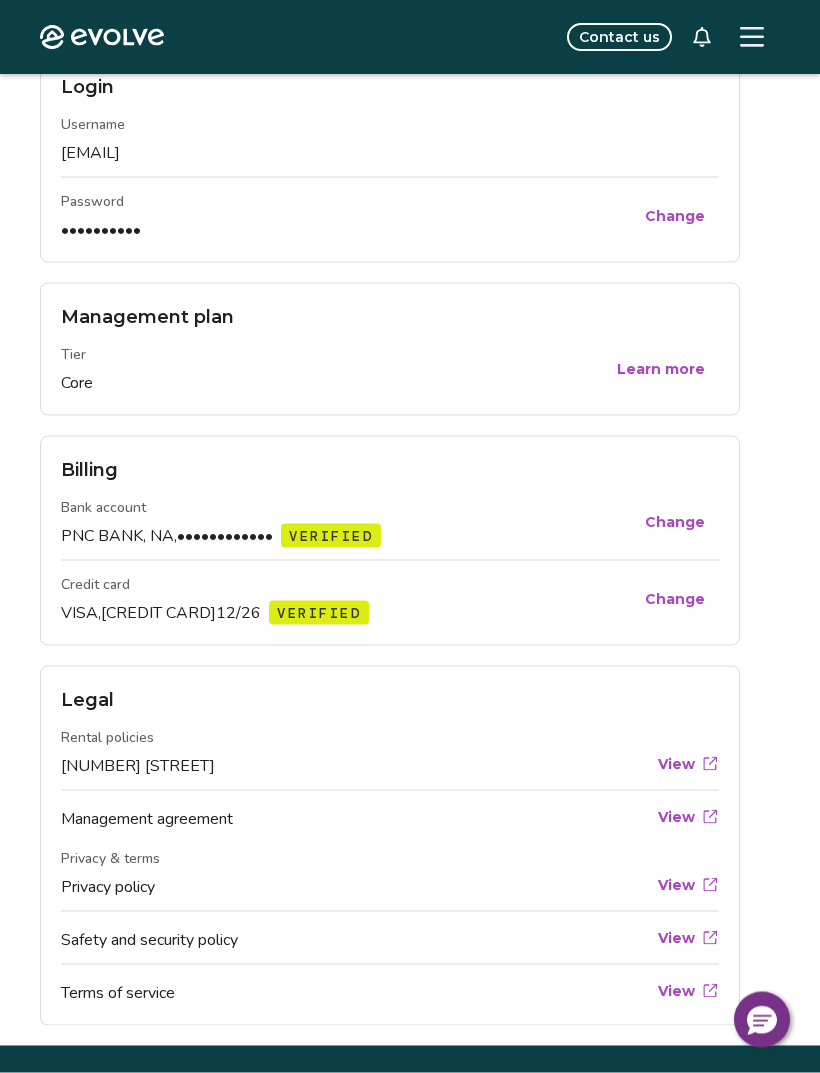 scroll, scrollTop: 578, scrollLeft: 0, axis: vertical 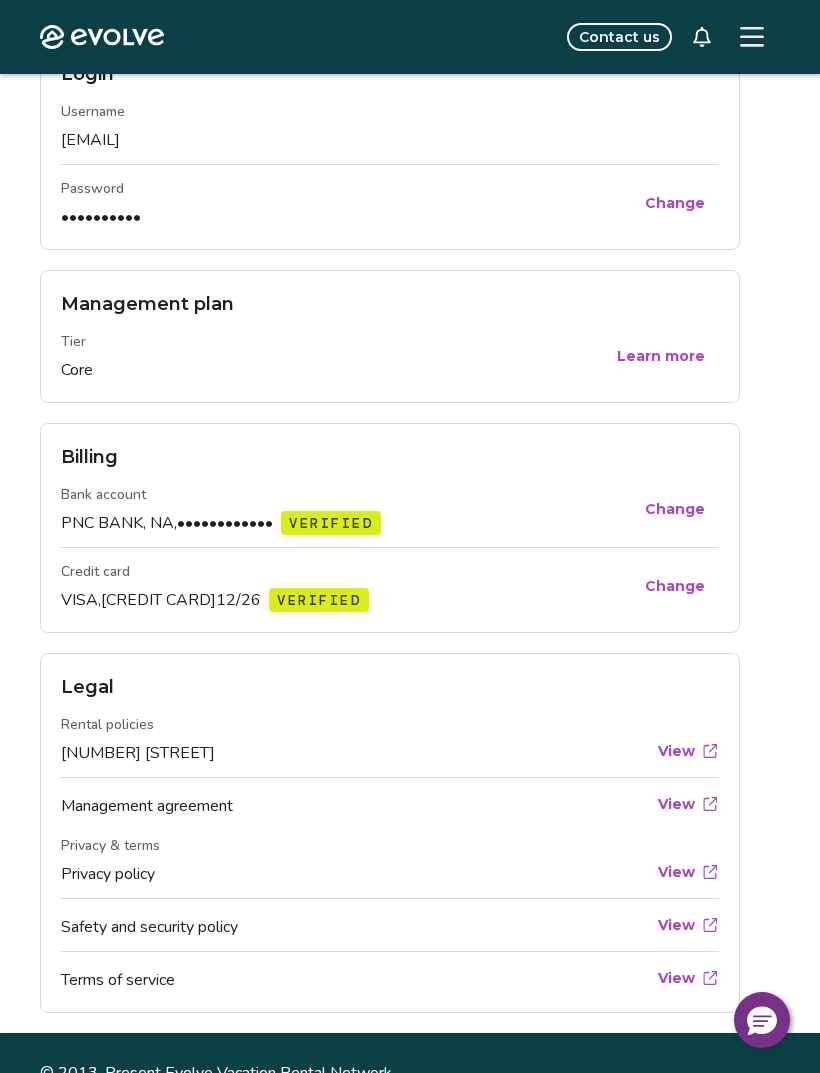 click at bounding box center (752, 37) 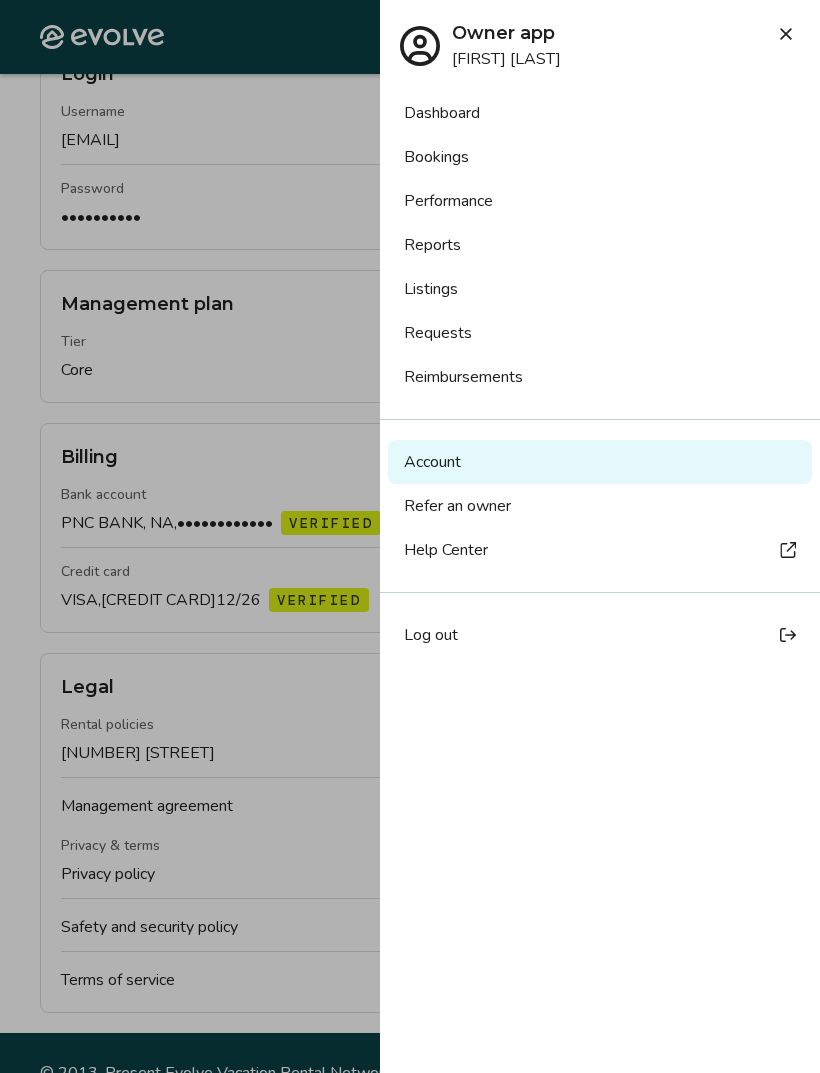 click on "Dashboard" at bounding box center [600, 113] 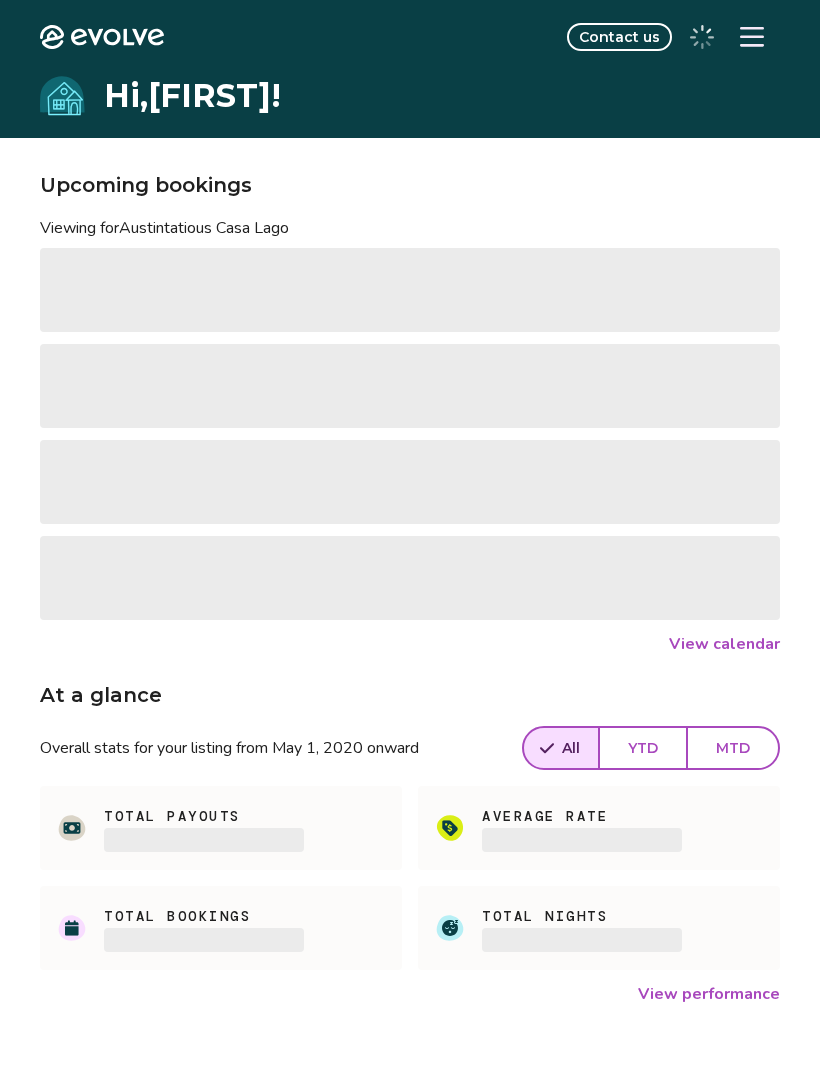 scroll, scrollTop: 0, scrollLeft: 0, axis: both 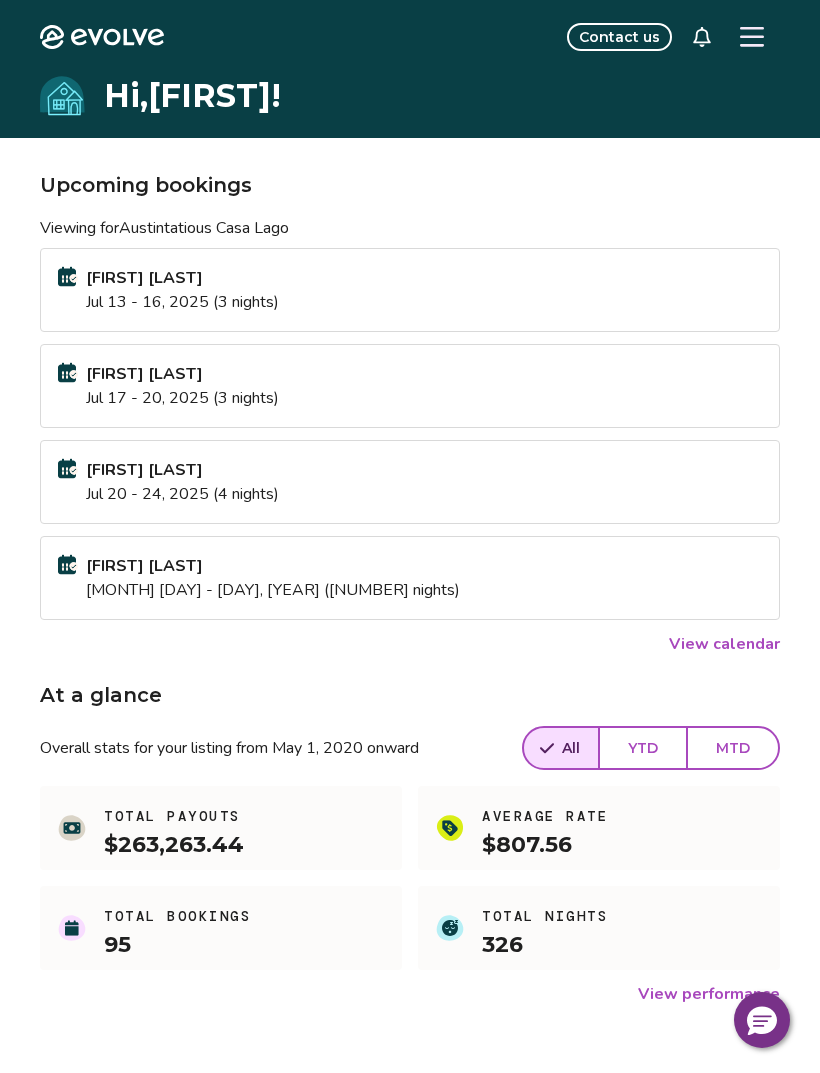 click on "View calendar" at bounding box center (724, 644) 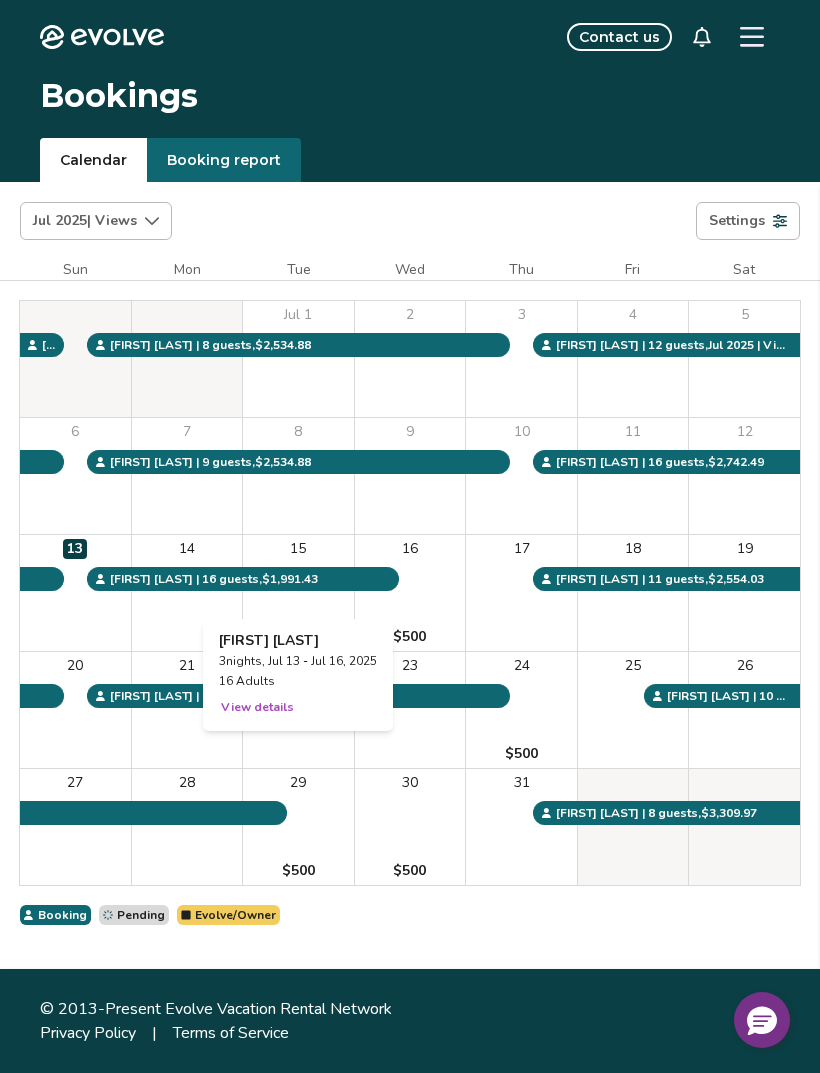 click on "15" at bounding box center (298, 593) 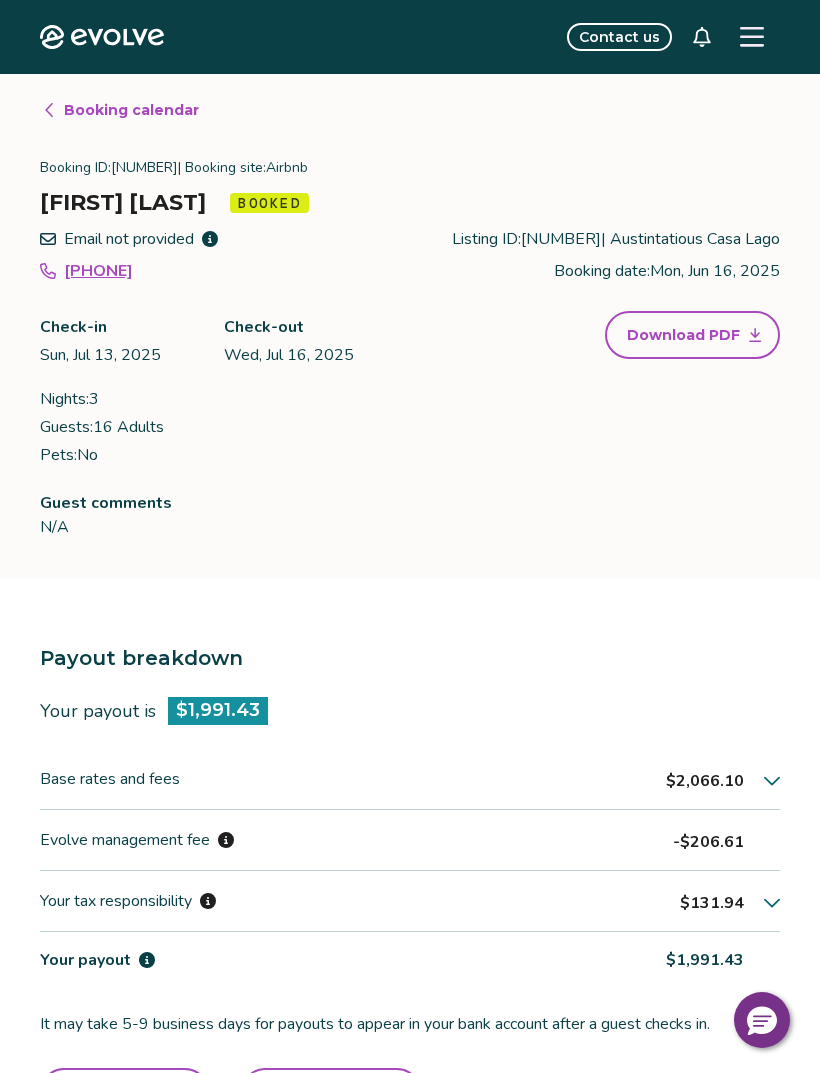click 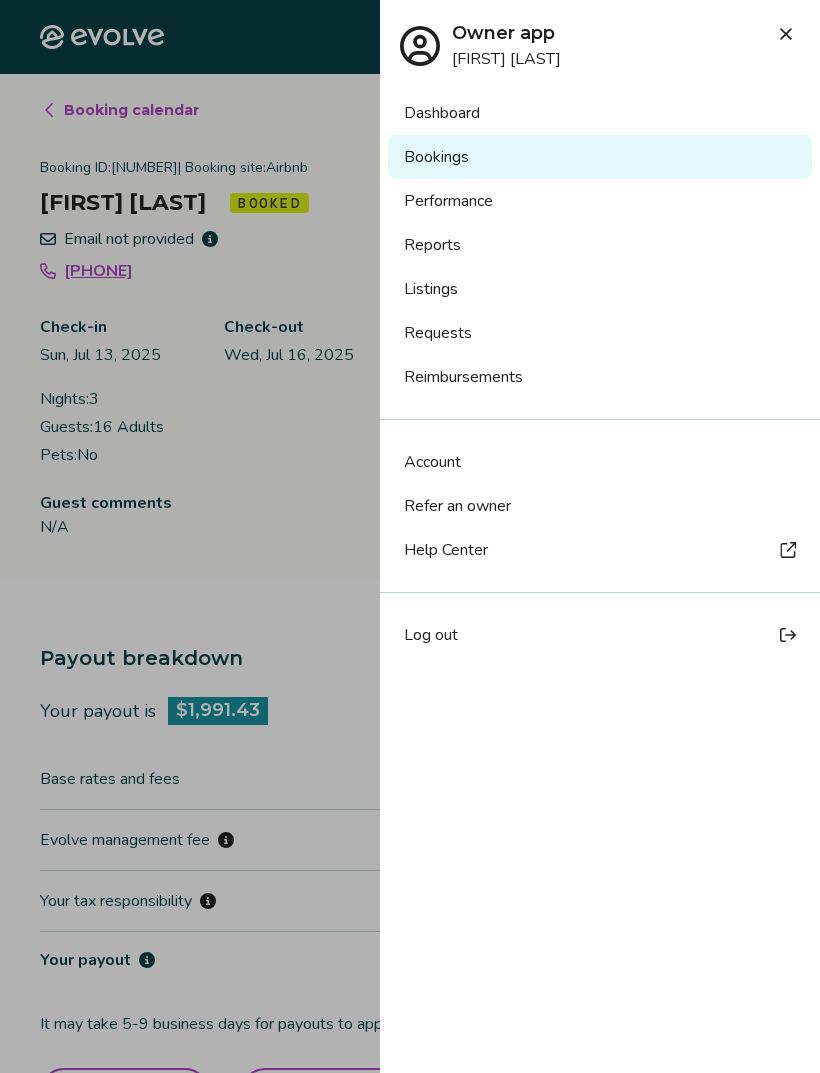 click at bounding box center (410, 536) 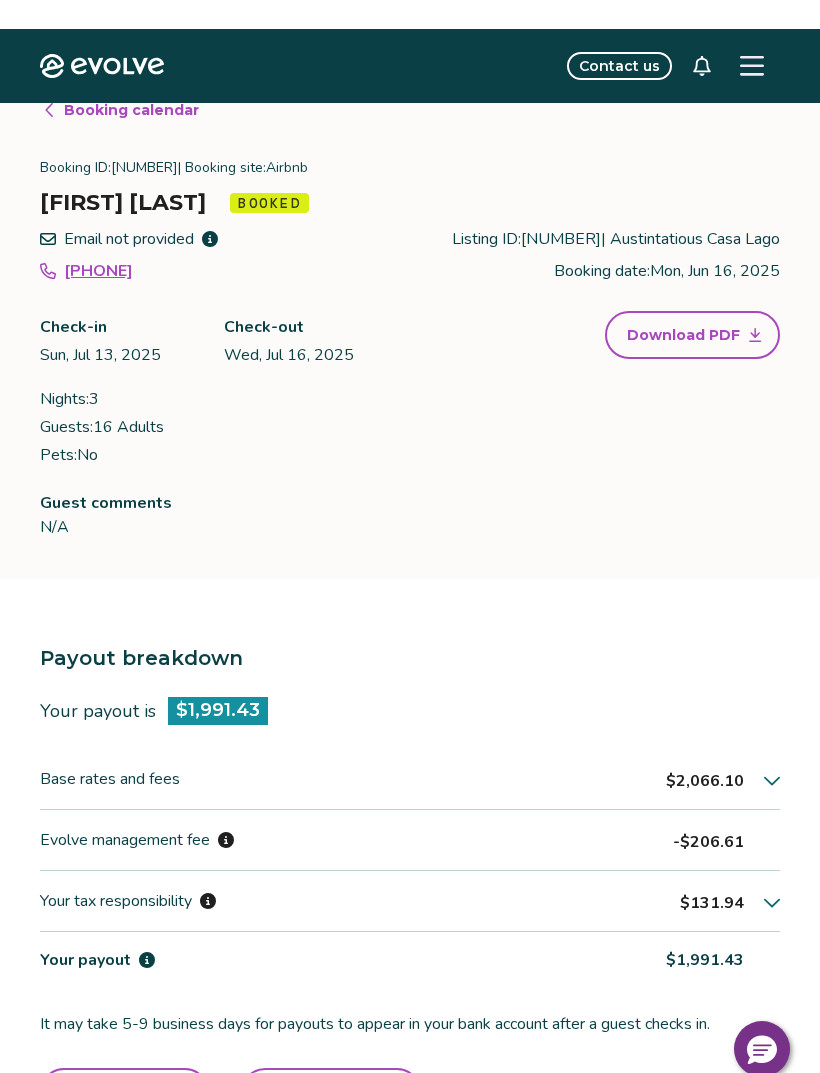 scroll, scrollTop: 0, scrollLeft: 0, axis: both 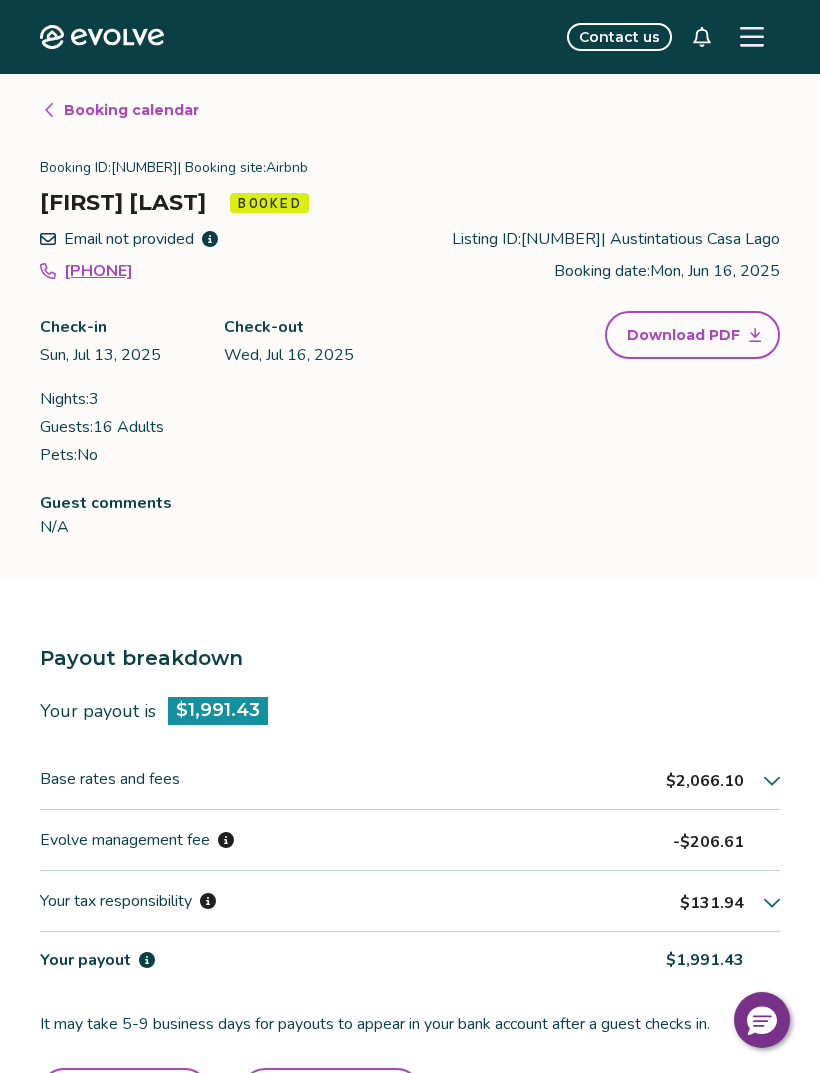 click at bounding box center [752, 37] 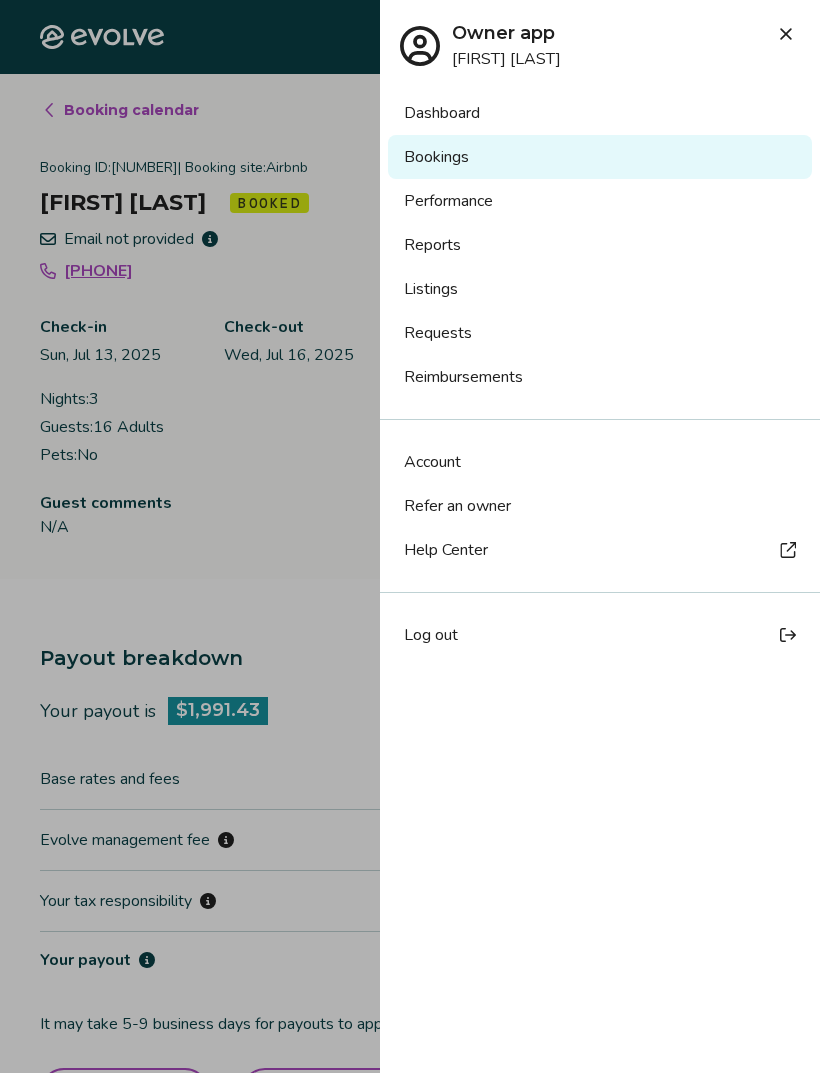 click on "Dashboard" at bounding box center (600, 113) 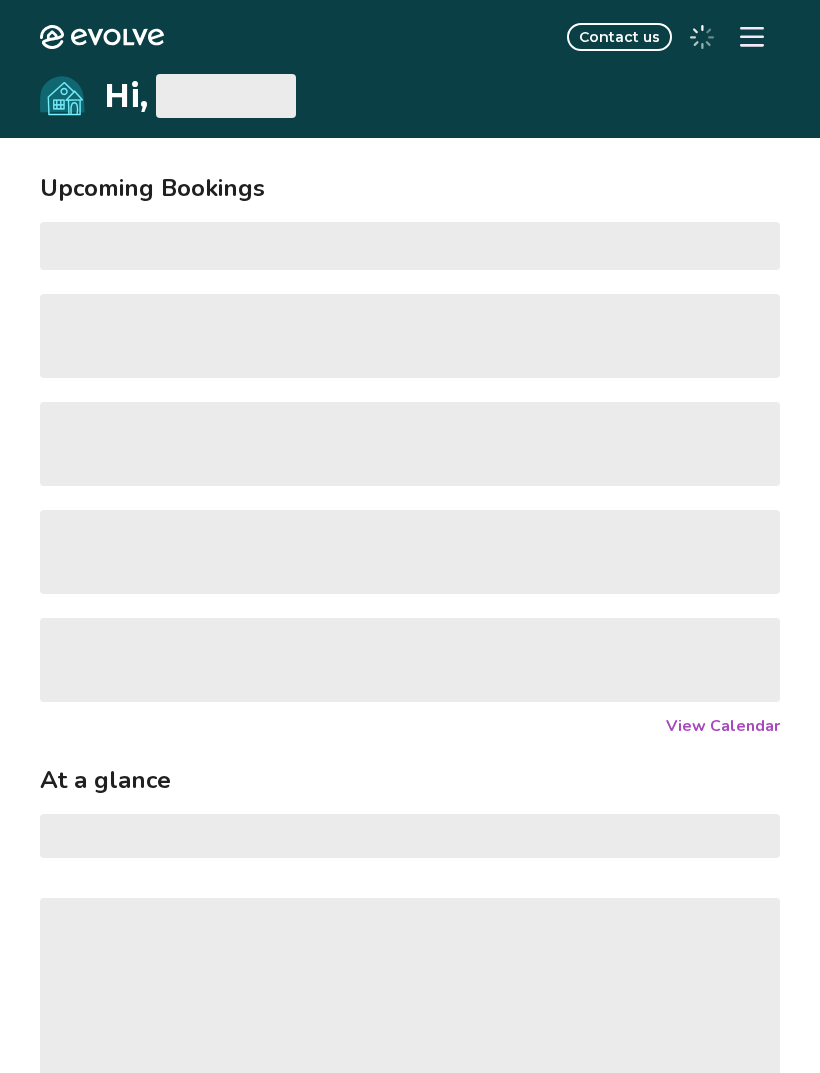 scroll, scrollTop: 0, scrollLeft: 0, axis: both 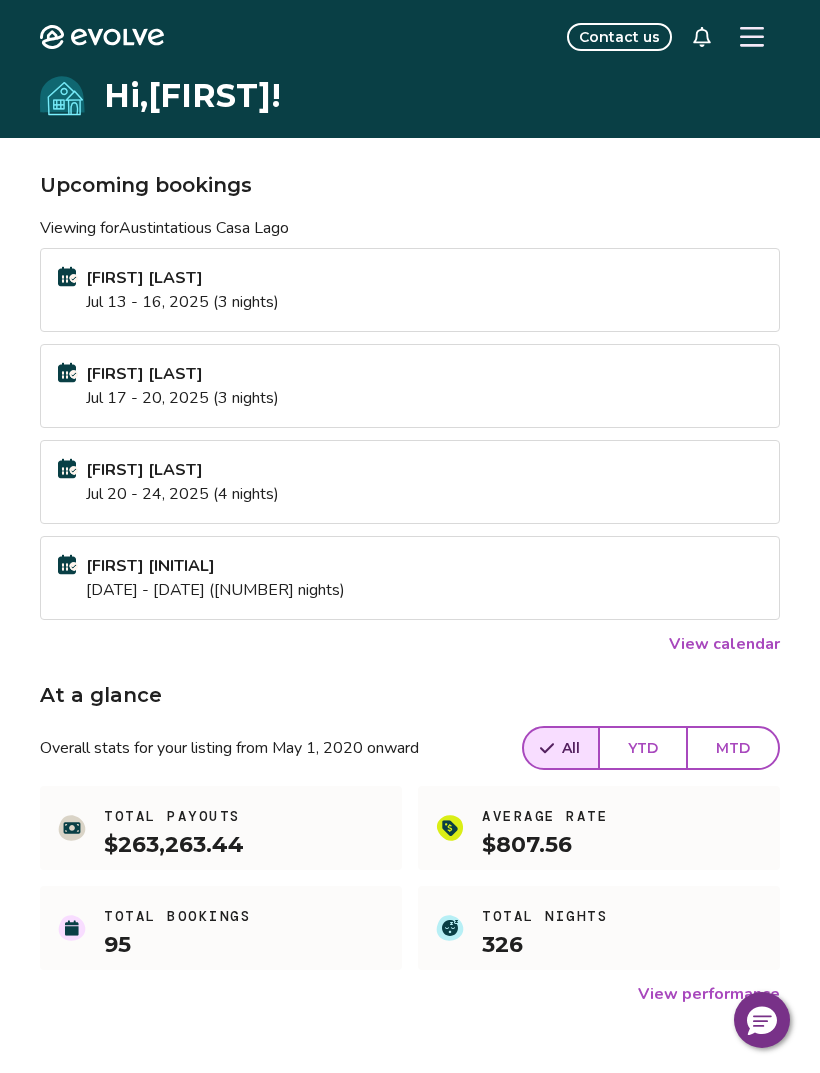 click 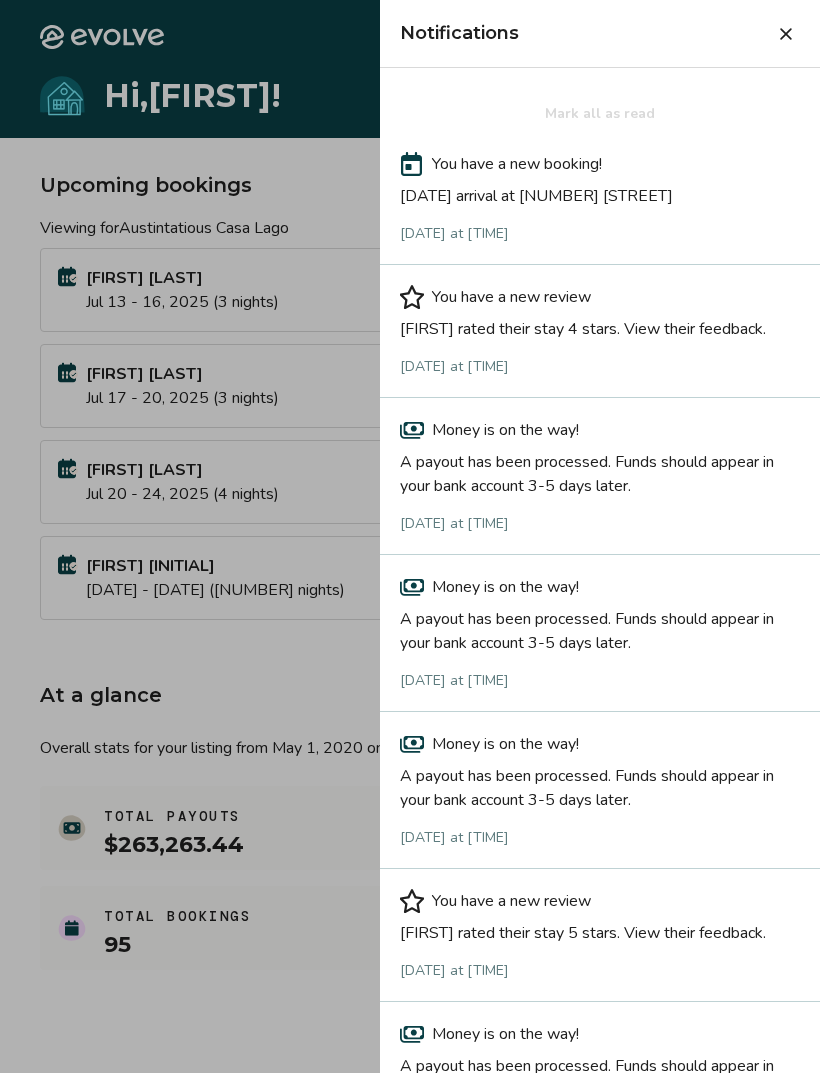 click on "You have a new booking! [DATE] arrival at [NUMBER] [STREET] [DATE] at [TIME]" at bounding box center [600, 198] 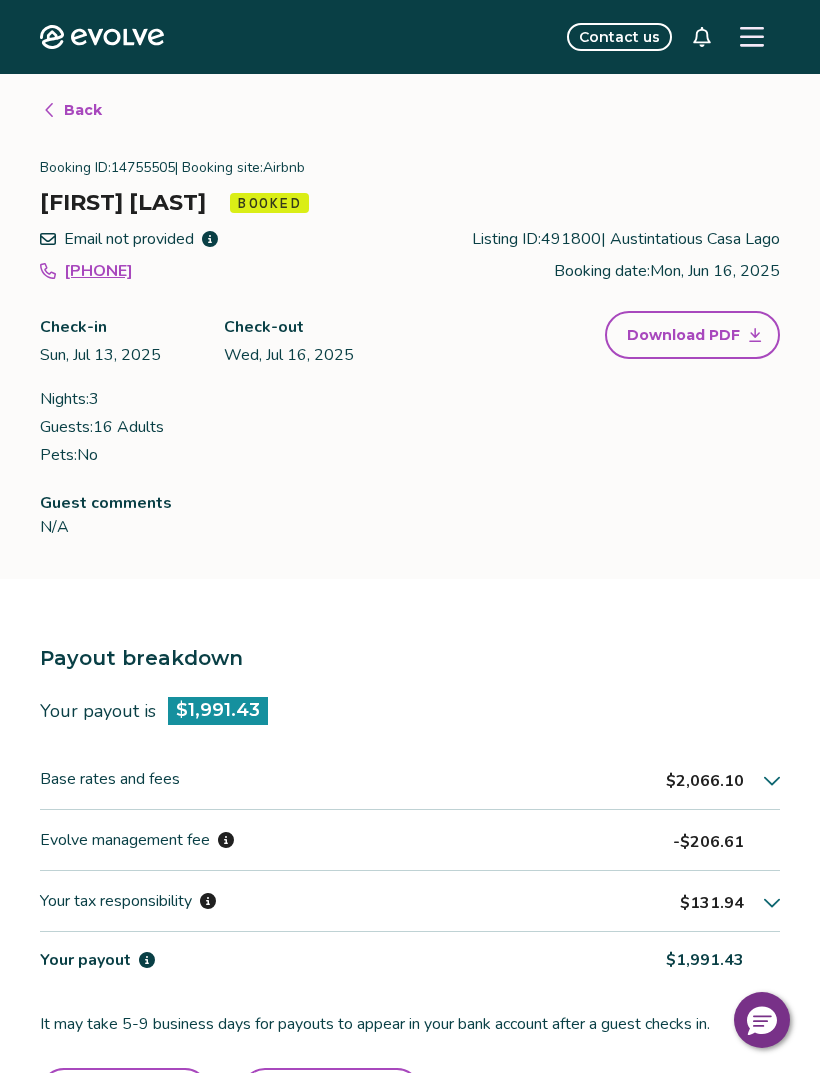 click 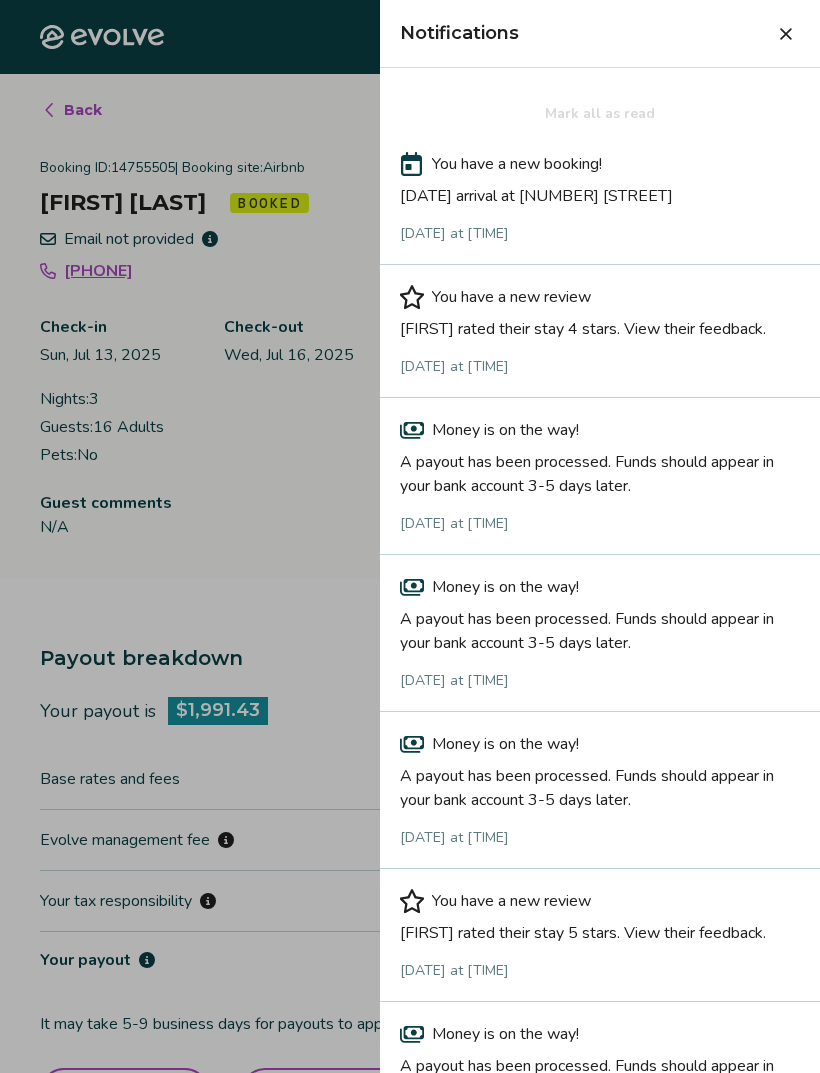click on "You have a new review Nicole rated their stay 4 stars. View their feedback. Jun 16, 2025 at 2:00 PM" at bounding box center [600, 331] 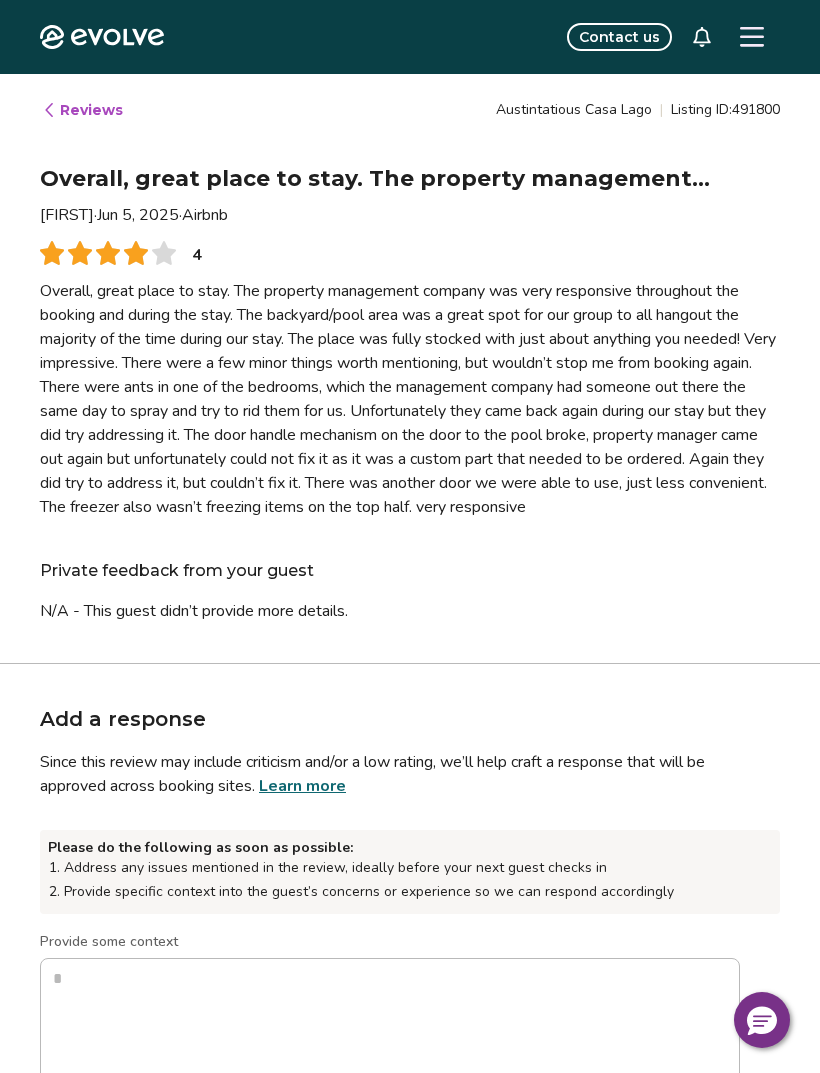 type on "*" 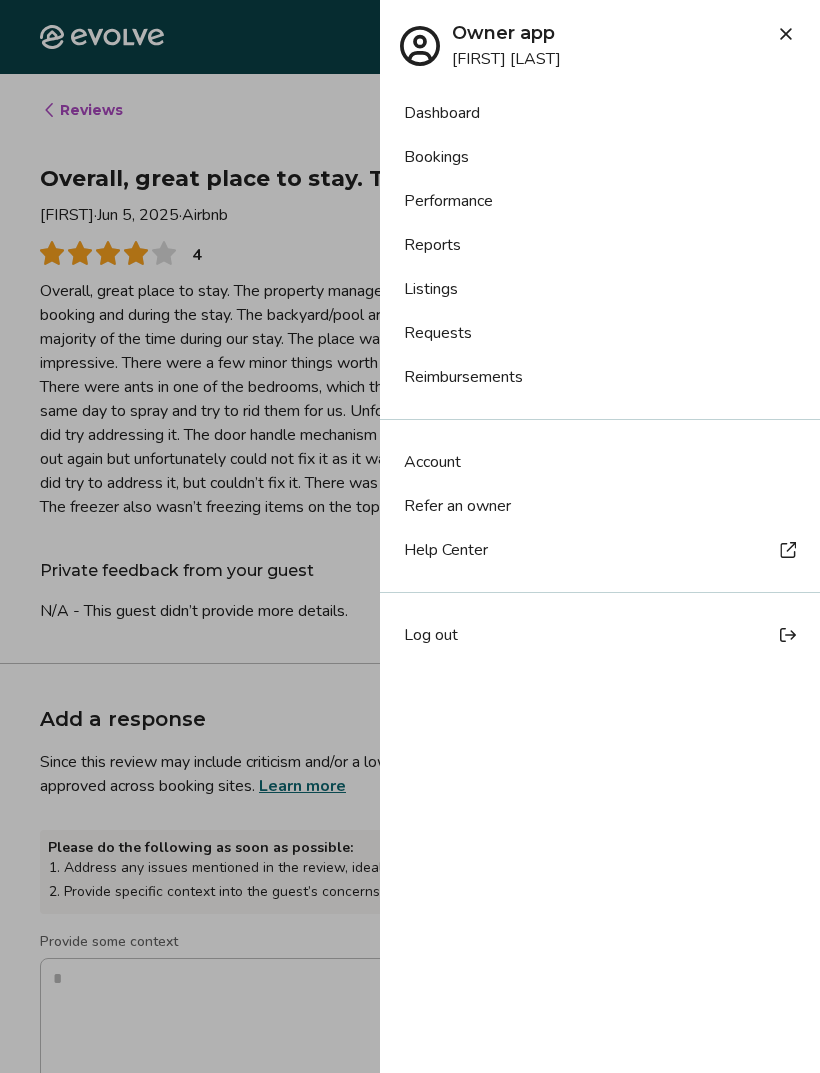 click at bounding box center (410, 536) 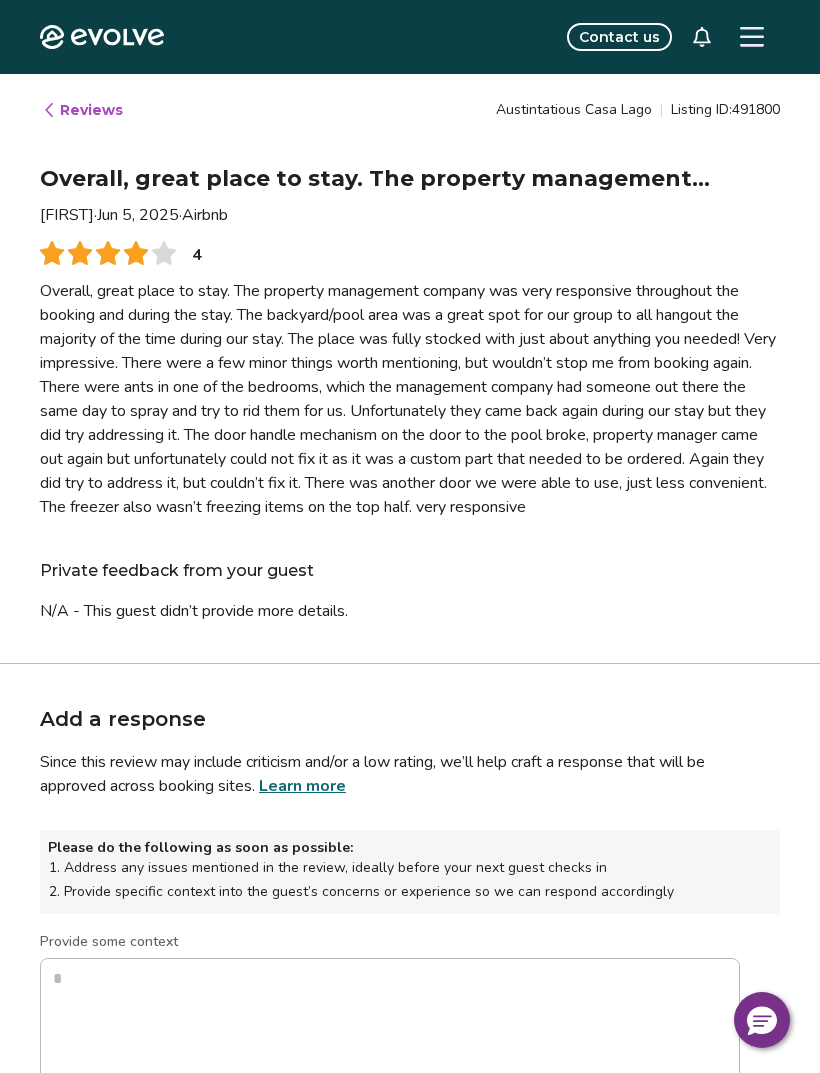 click 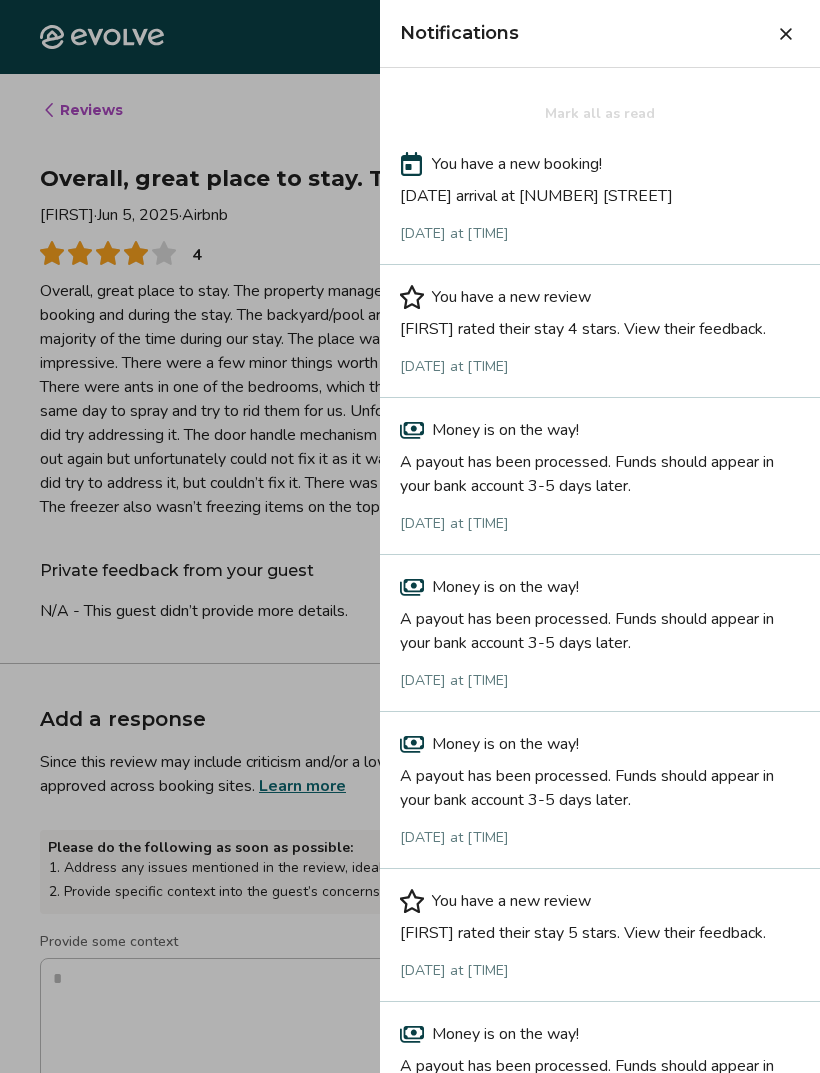 click 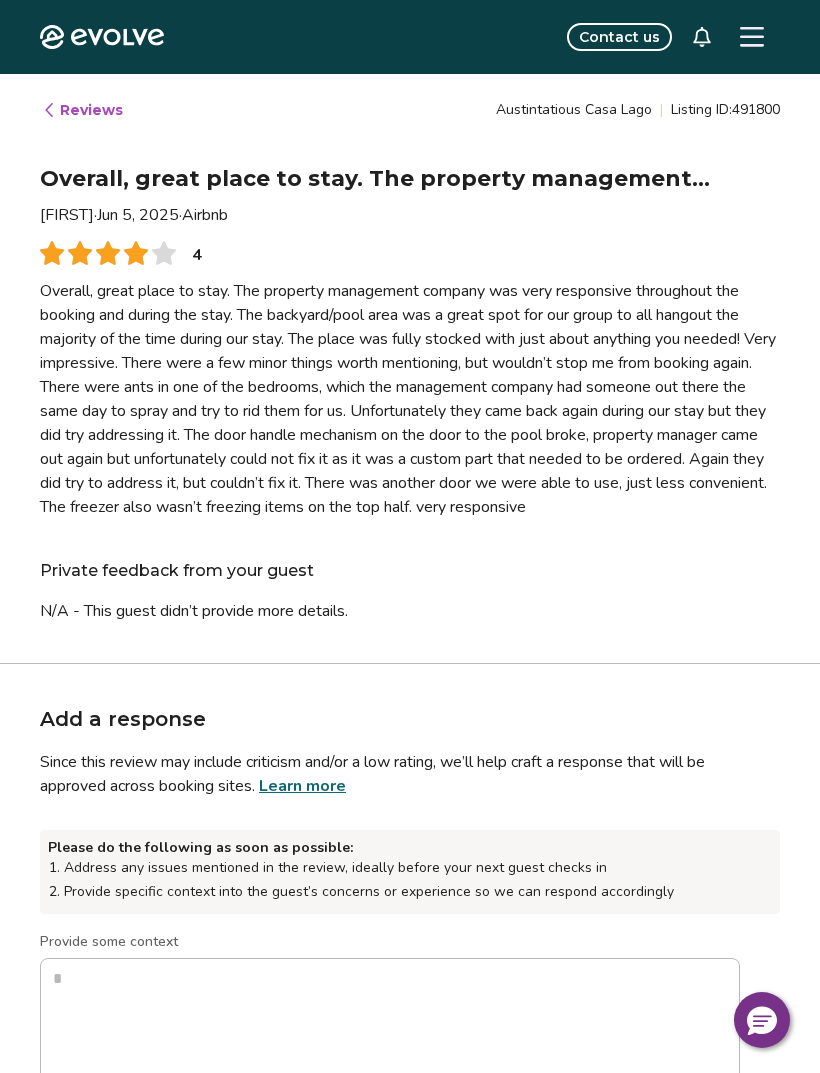 click at bounding box center (752, 37) 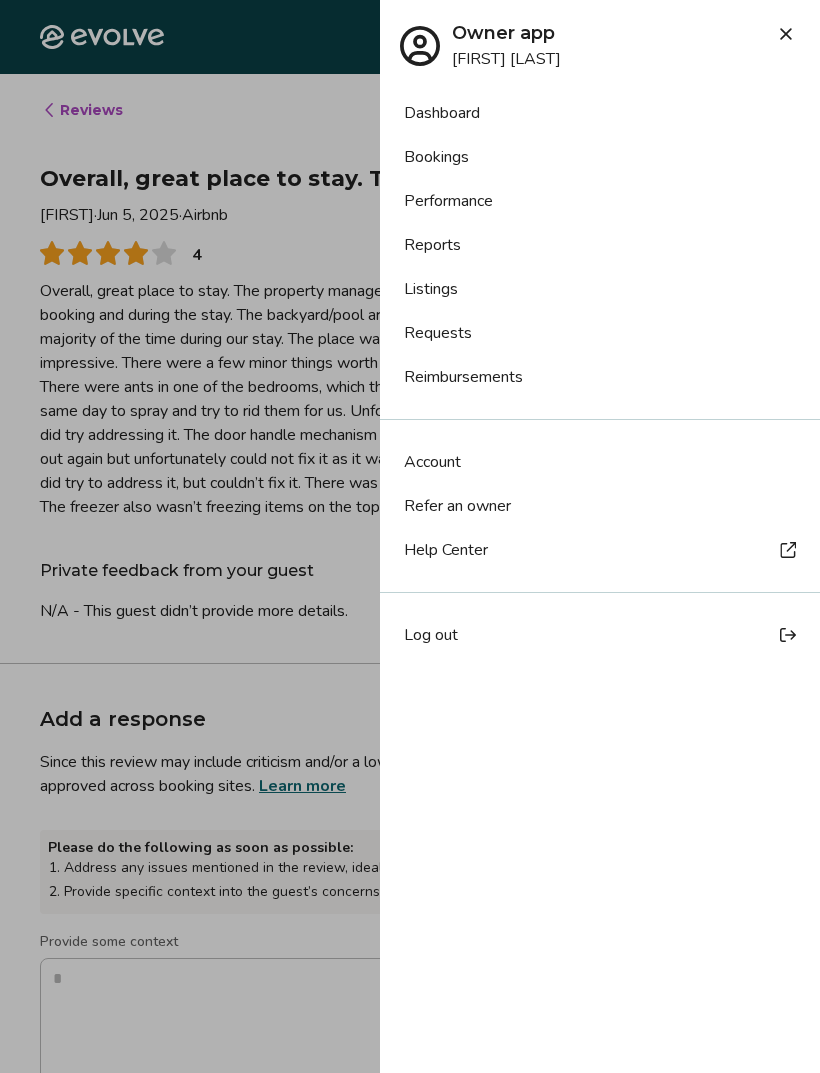 click at bounding box center (410, 536) 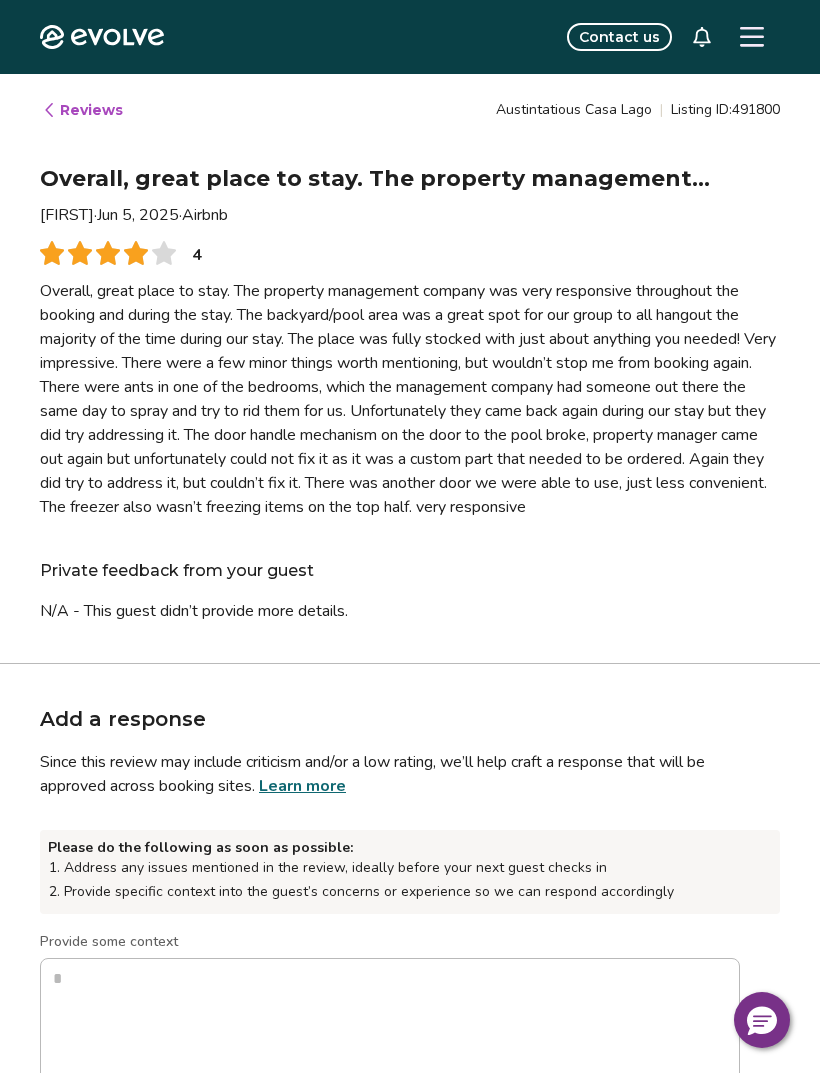 click 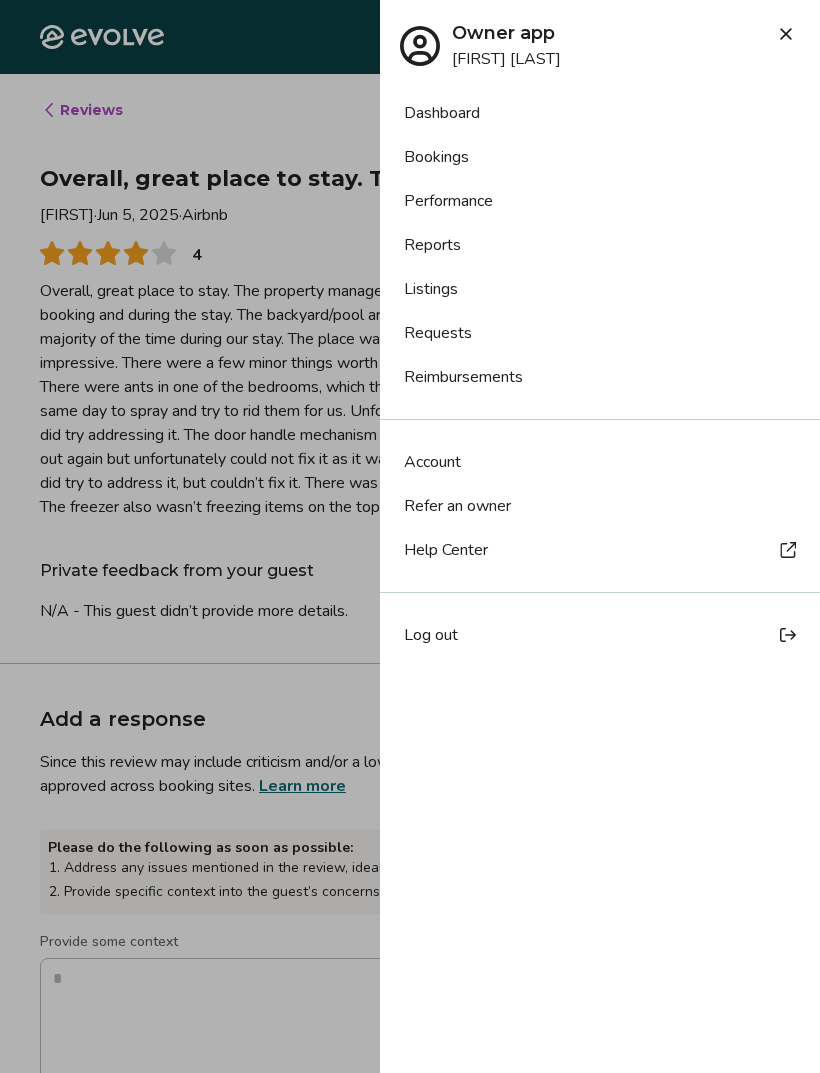 click on "Performance" at bounding box center [600, 201] 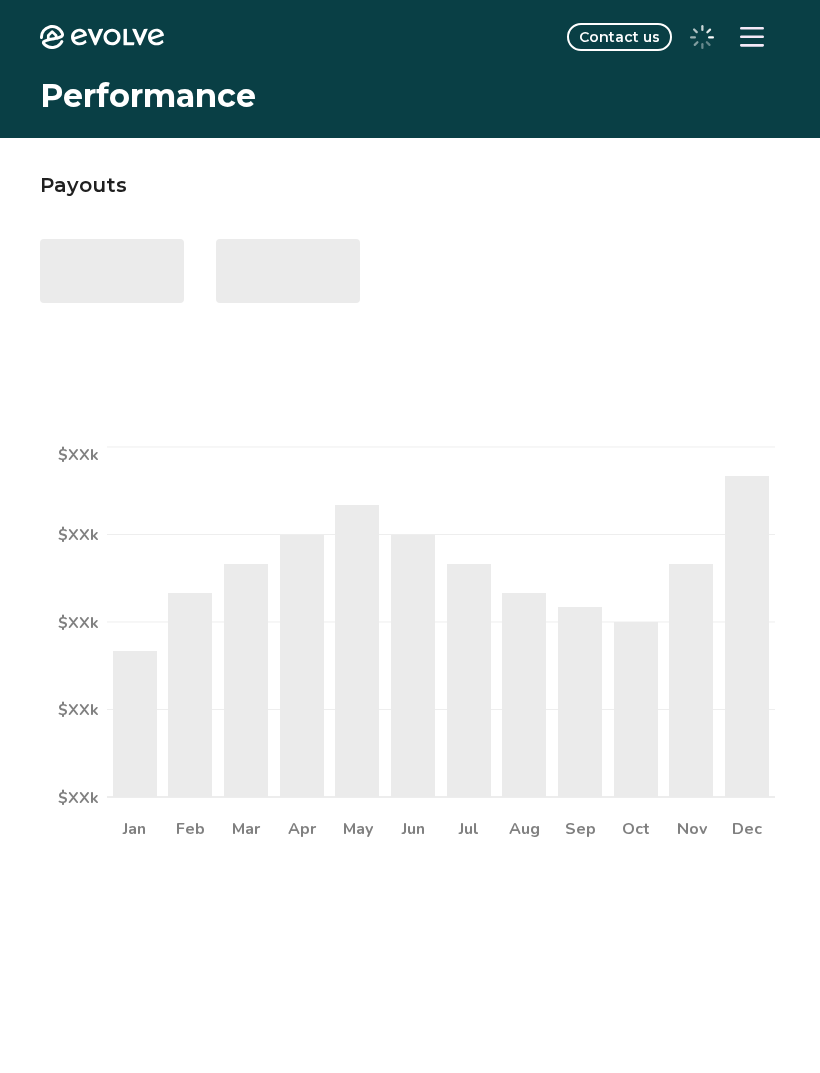 scroll, scrollTop: 0, scrollLeft: 0, axis: both 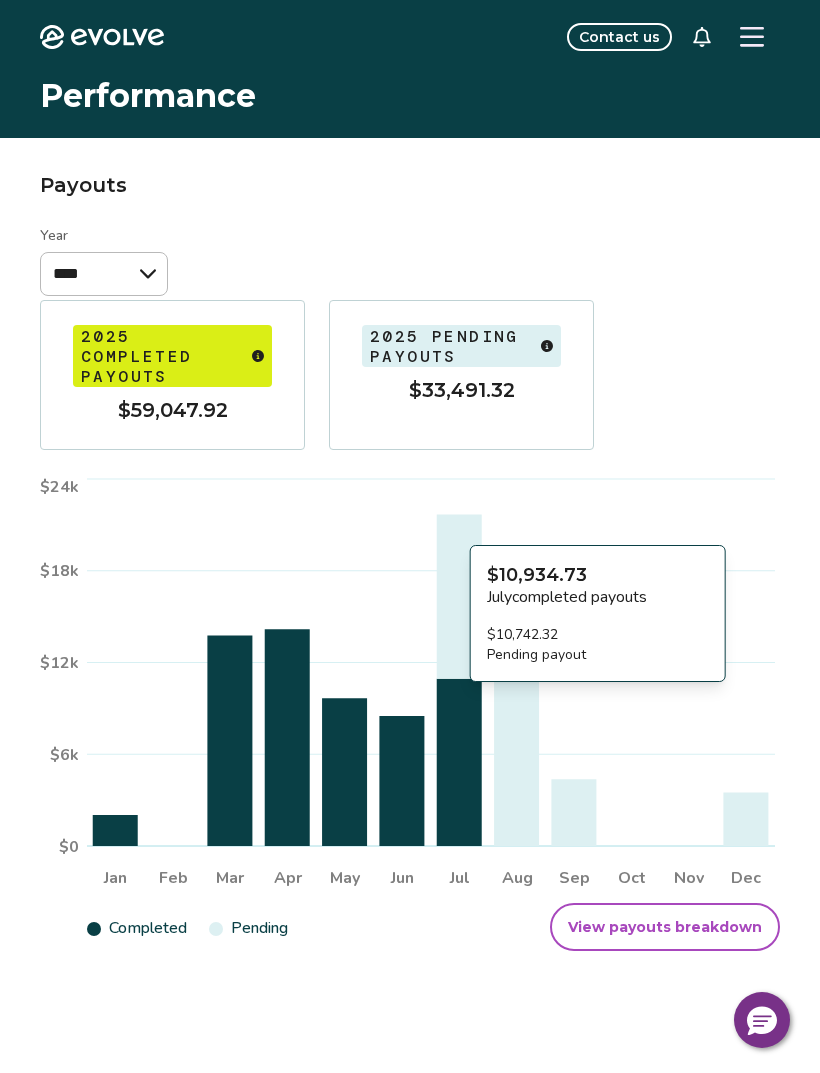 click 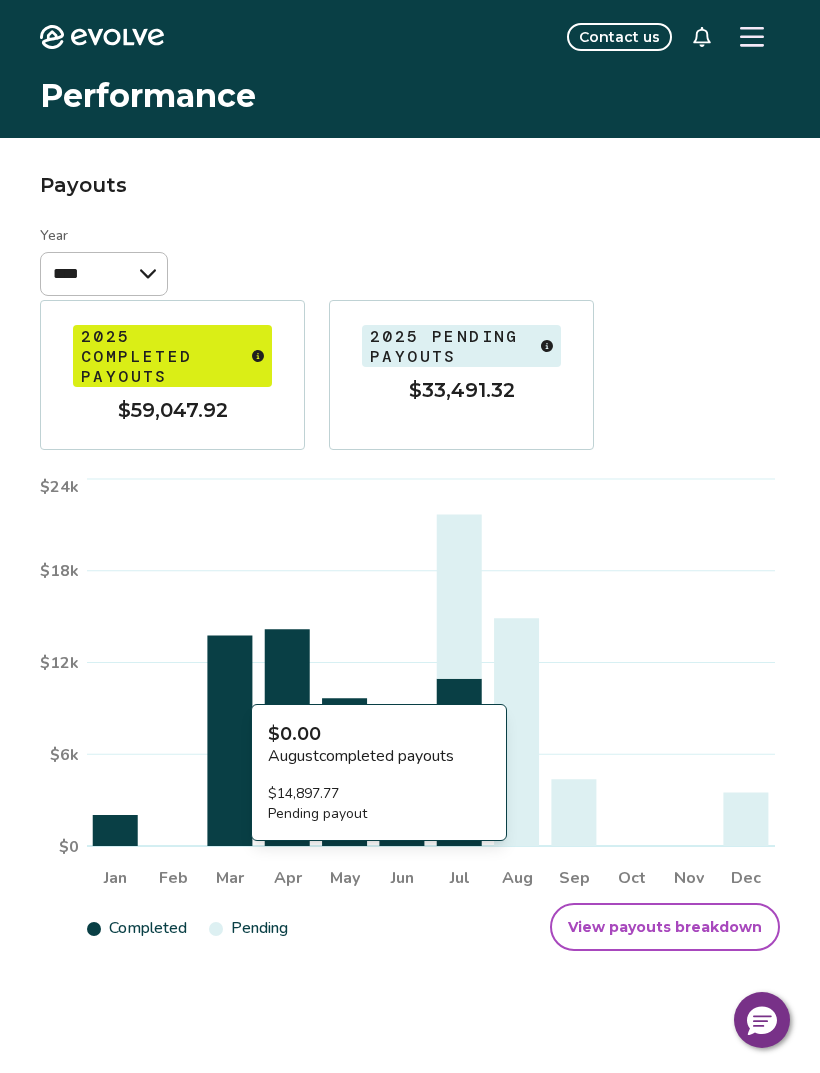 click 